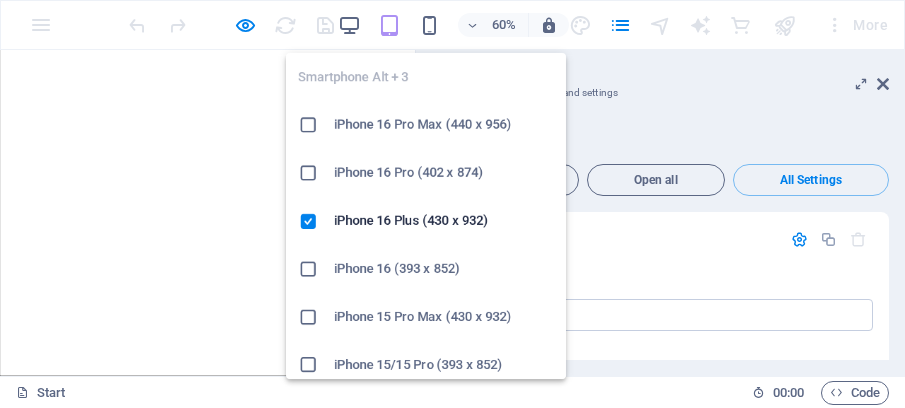 scroll, scrollTop: 0, scrollLeft: 0, axis: both 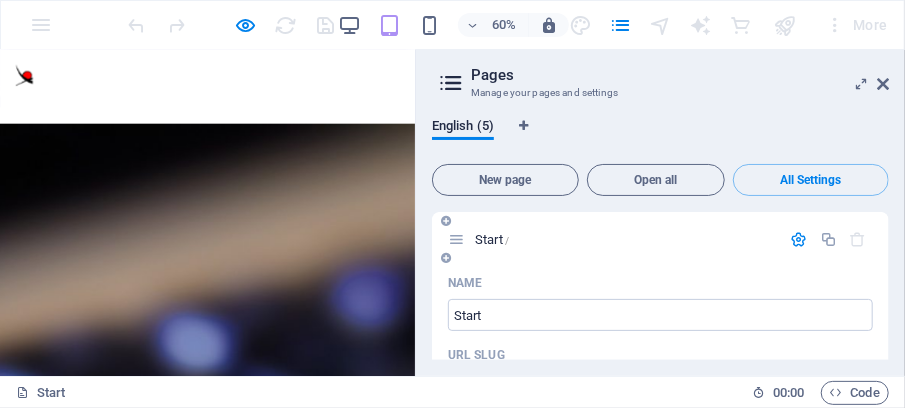 click at bounding box center (799, 239) 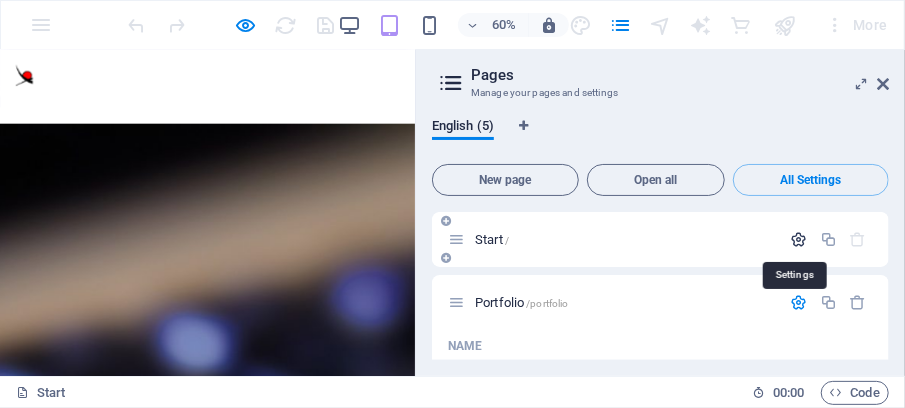 click at bounding box center [799, 239] 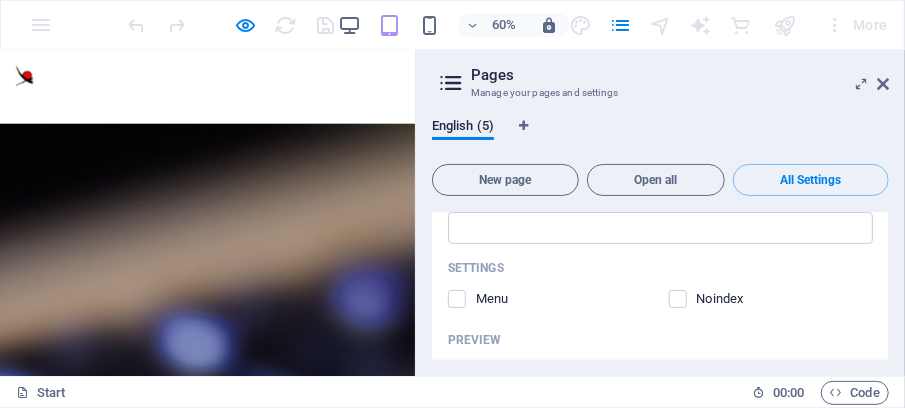 scroll, scrollTop: 2866, scrollLeft: 0, axis: vertical 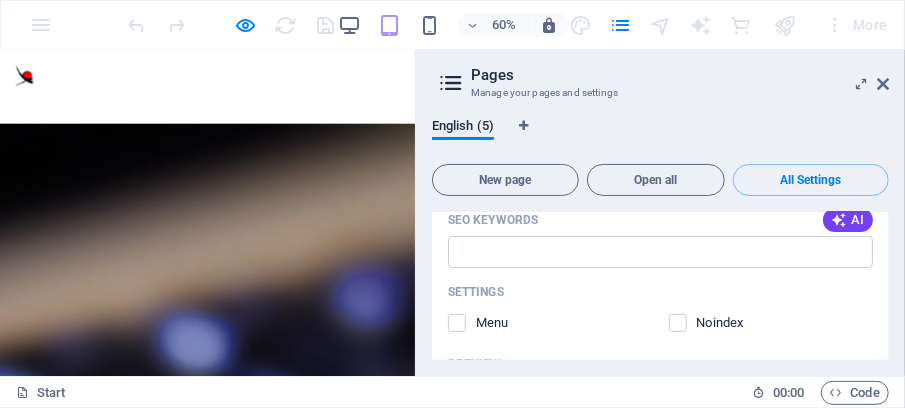 click on "Menu" at bounding box center [508, 323] 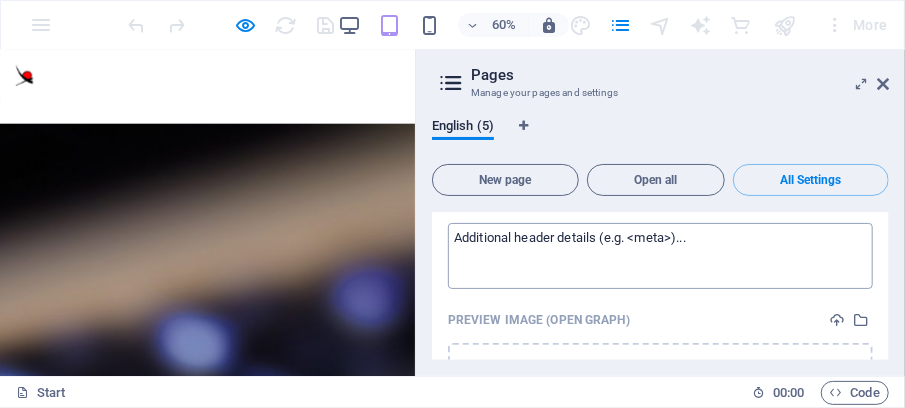 scroll, scrollTop: 4234, scrollLeft: 0, axis: vertical 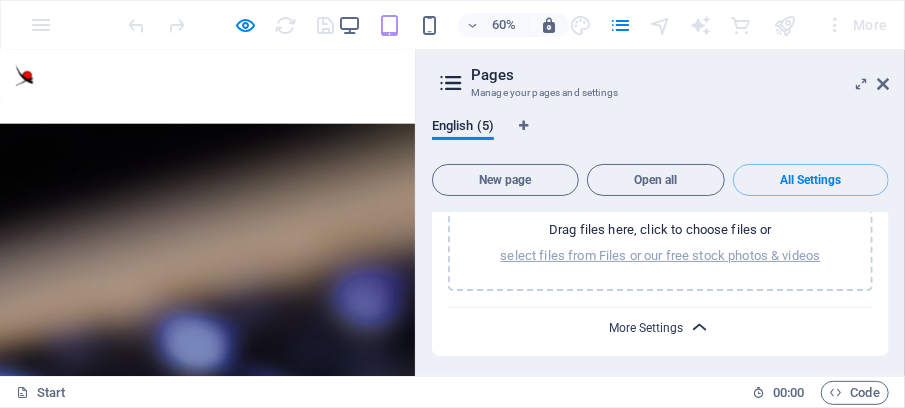 click on "More Settings" at bounding box center (647, 328) 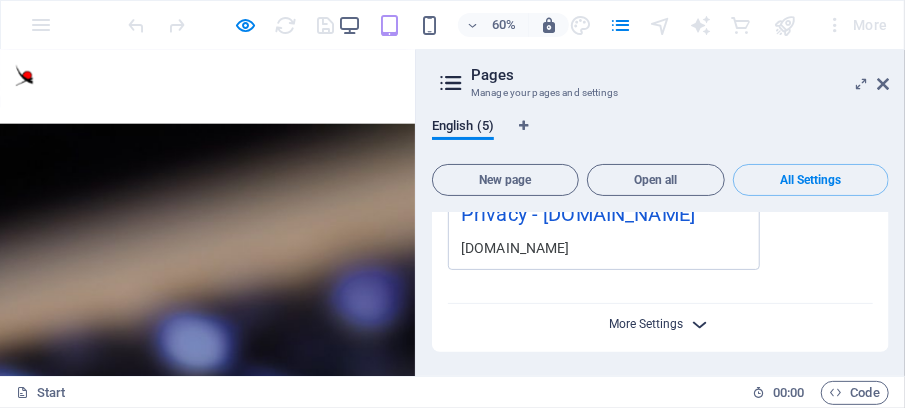scroll, scrollTop: 3946, scrollLeft: 0, axis: vertical 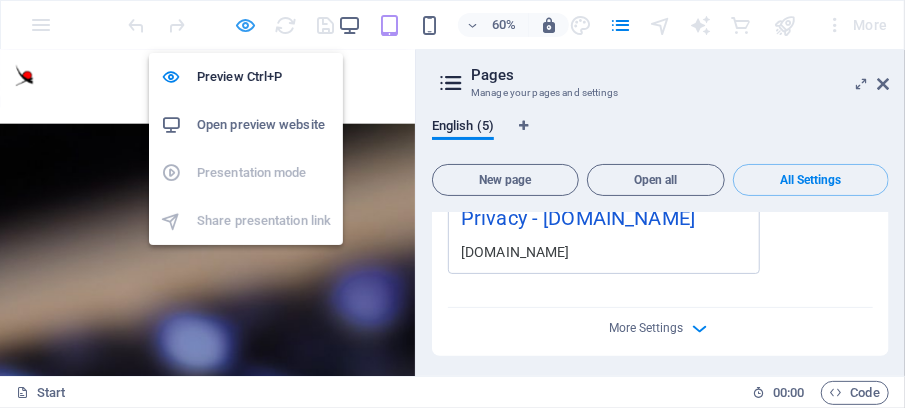 click at bounding box center [245, 25] 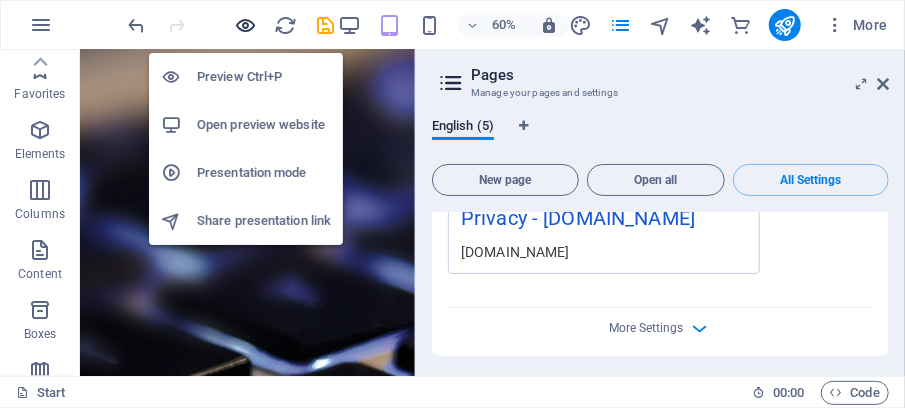 scroll, scrollTop: 634, scrollLeft: 0, axis: vertical 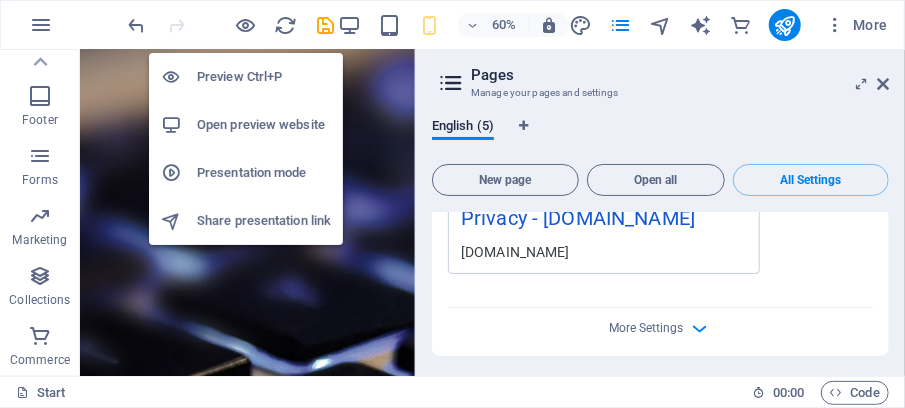 click on "Preview Ctrl+P" at bounding box center [264, 77] 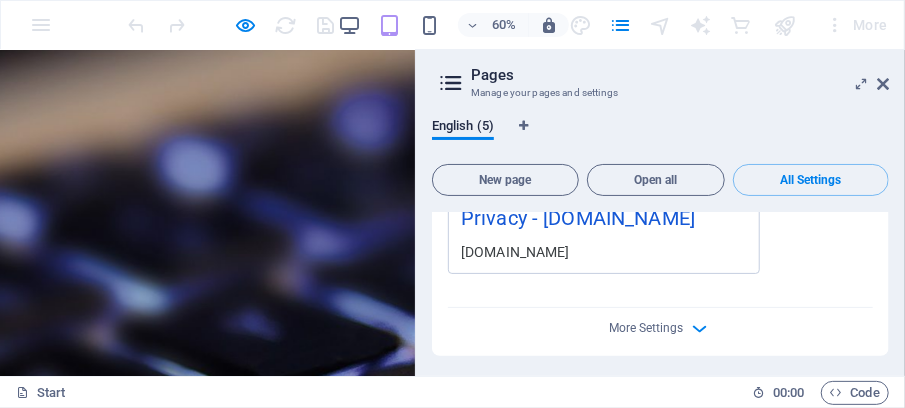 scroll, scrollTop: 3864, scrollLeft: 0, axis: vertical 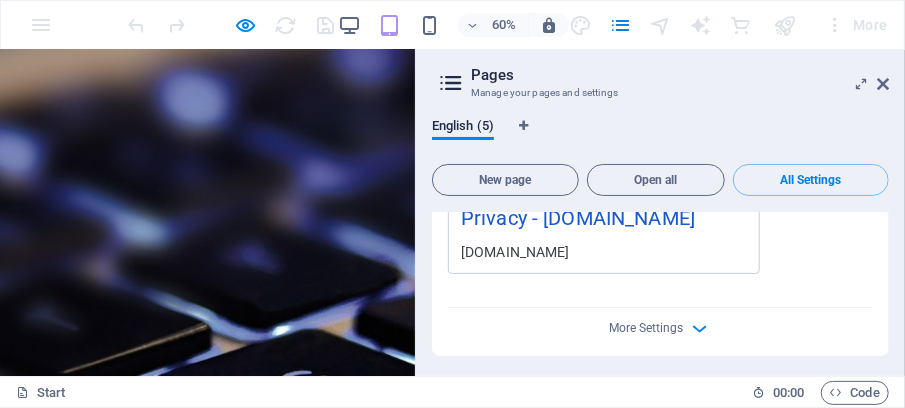 click on "Submit" 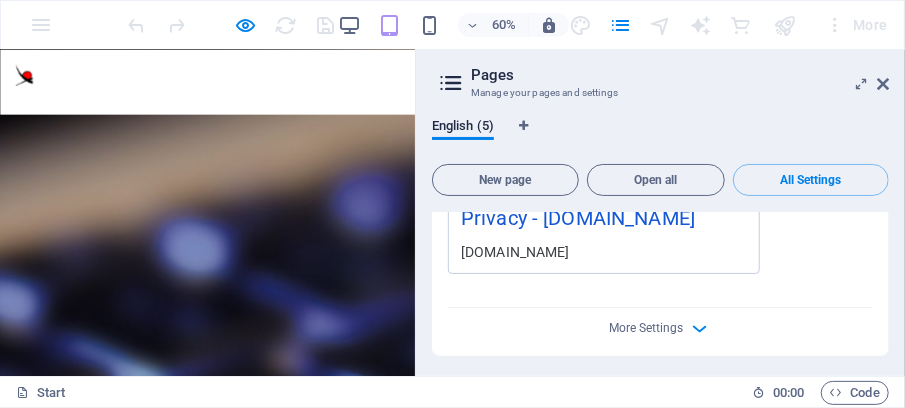 scroll, scrollTop: 3530, scrollLeft: 0, axis: vertical 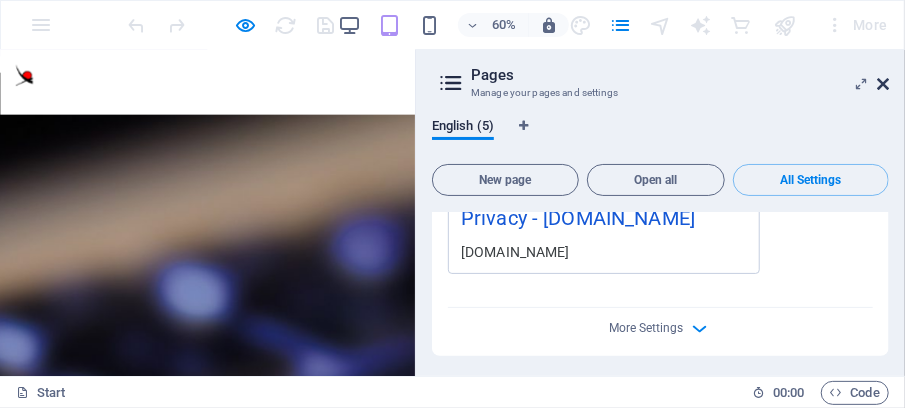 click at bounding box center (883, 84) 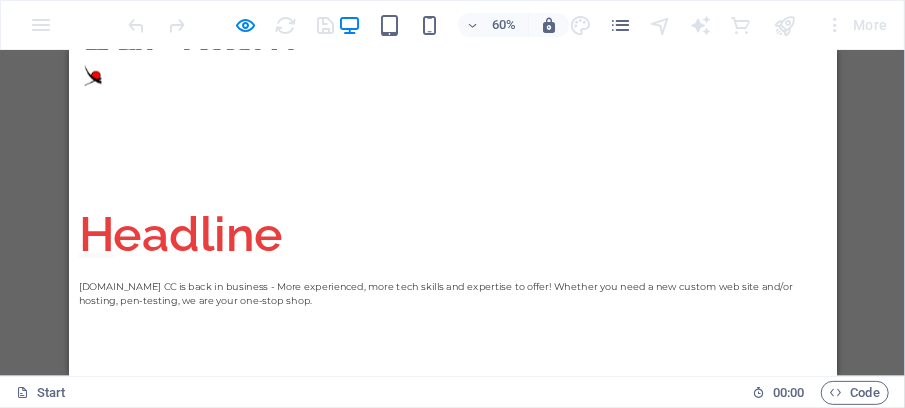 scroll, scrollTop: 2802, scrollLeft: 0, axis: vertical 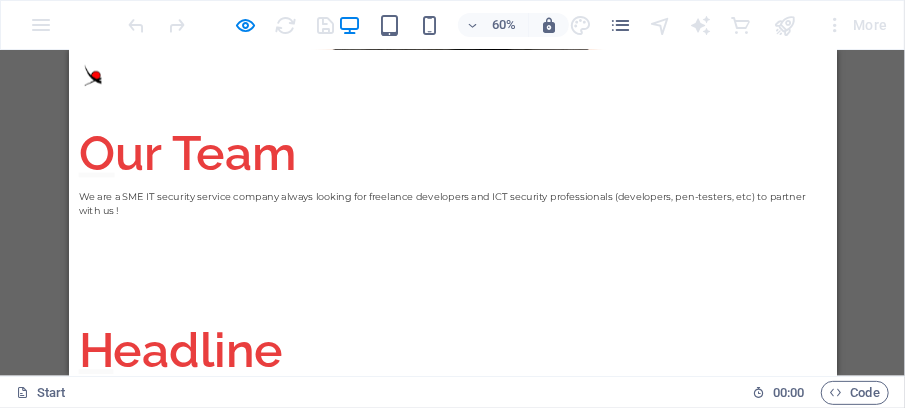 click on "Submit" 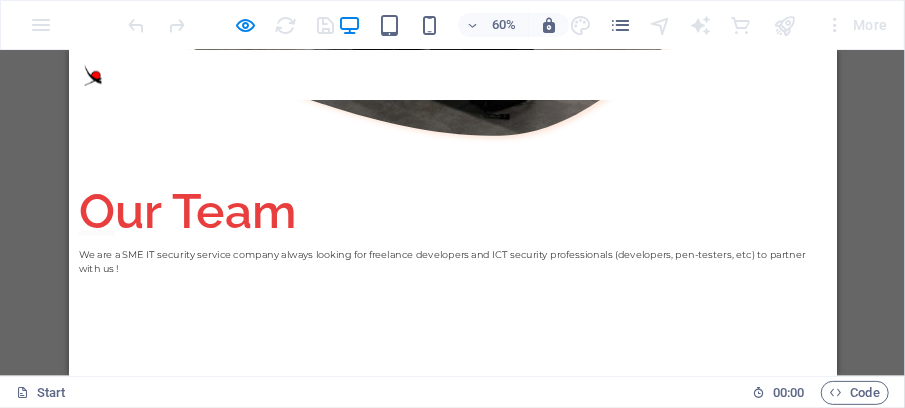 scroll, scrollTop: 2669, scrollLeft: 0, axis: vertical 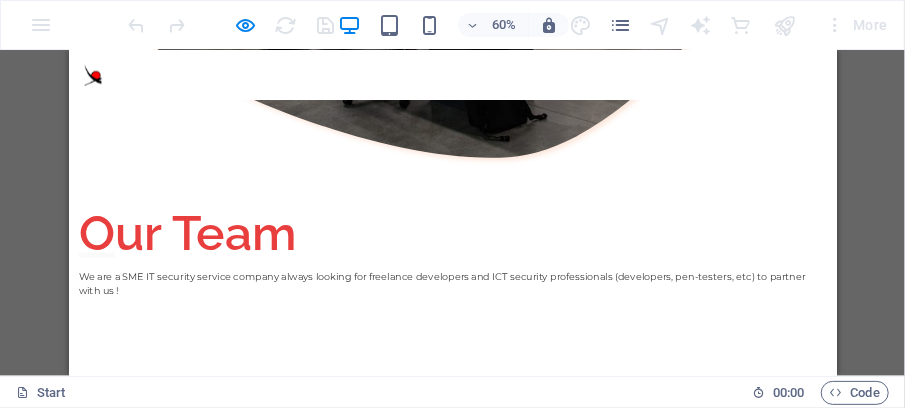 click 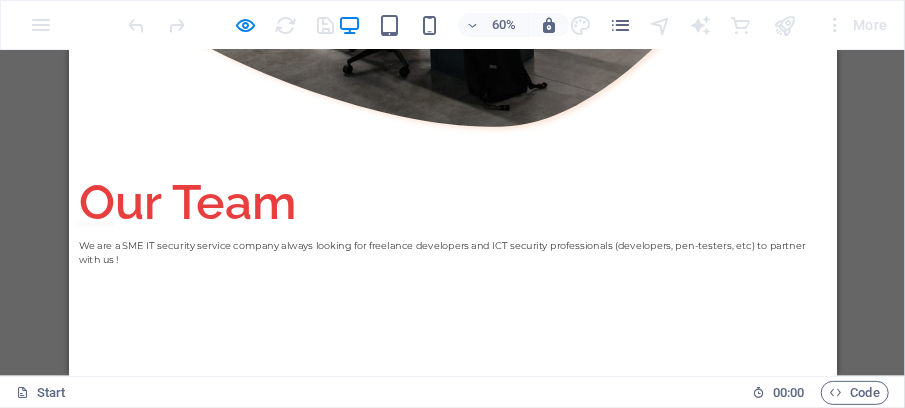scroll, scrollTop: 2736, scrollLeft: 0, axis: vertical 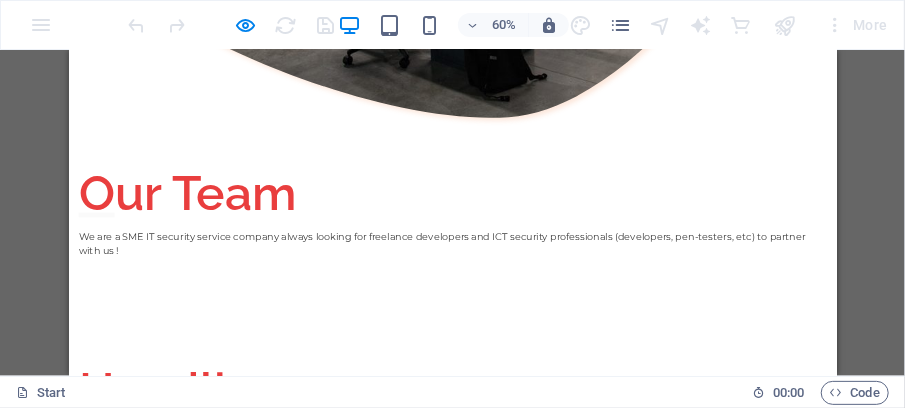 click on "I have read and understand the privacy policy." 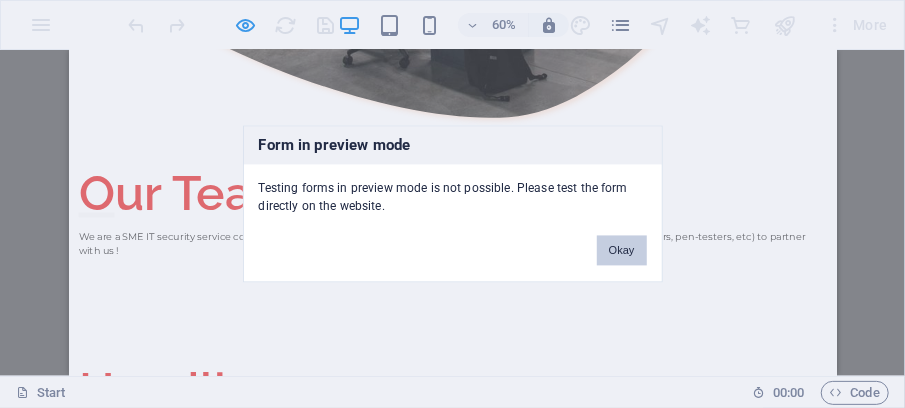 click on "Okay" at bounding box center [622, 251] 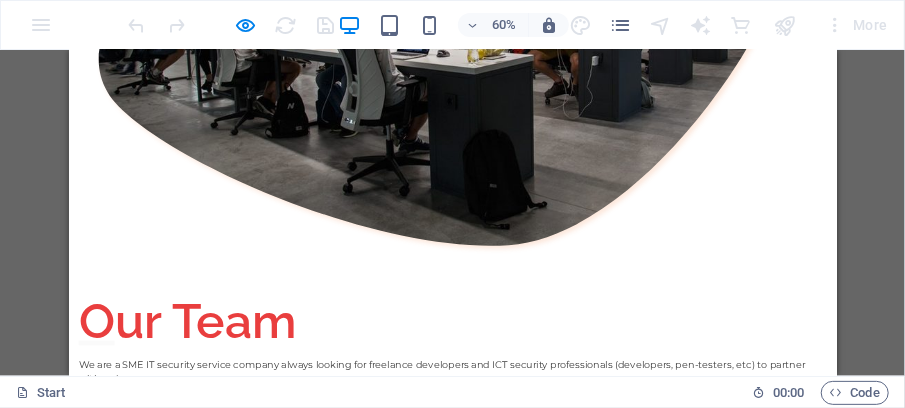 scroll, scrollTop: 2736, scrollLeft: 0, axis: vertical 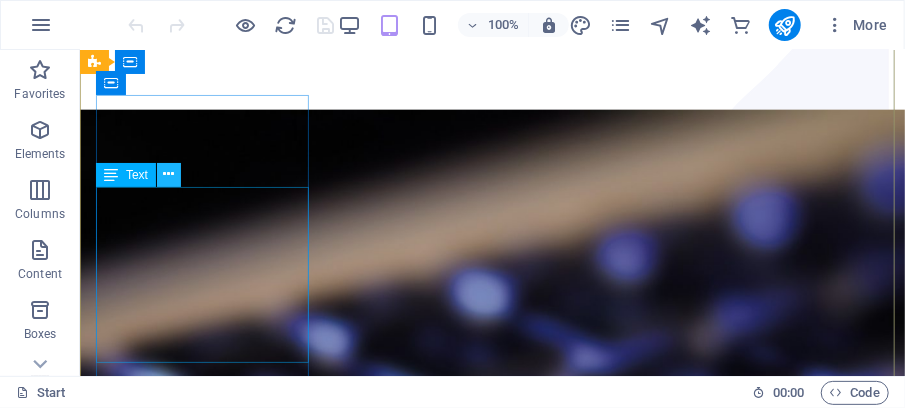click at bounding box center [169, 174] 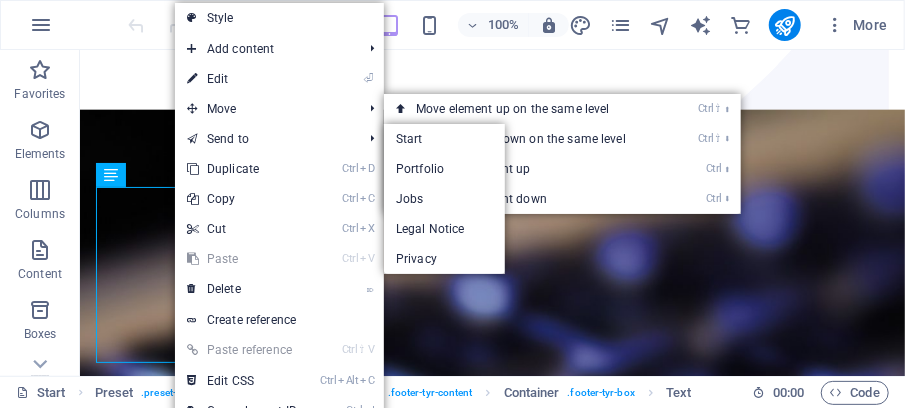 click on "⏎  Edit" at bounding box center [242, 79] 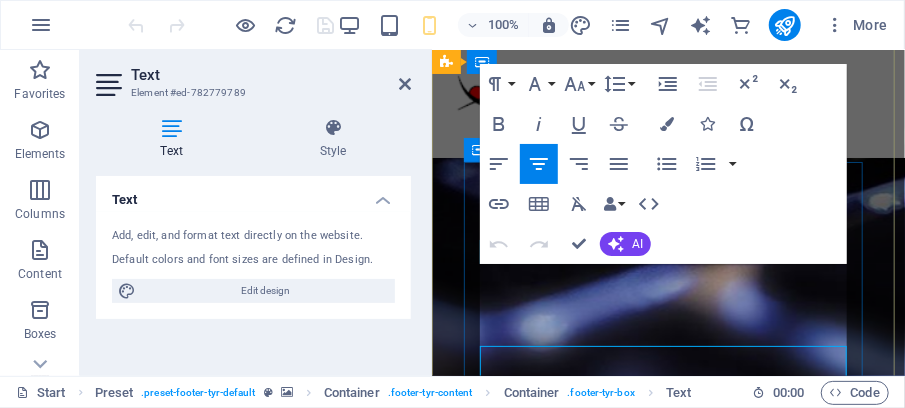 scroll, scrollTop: 3770, scrollLeft: 0, axis: vertical 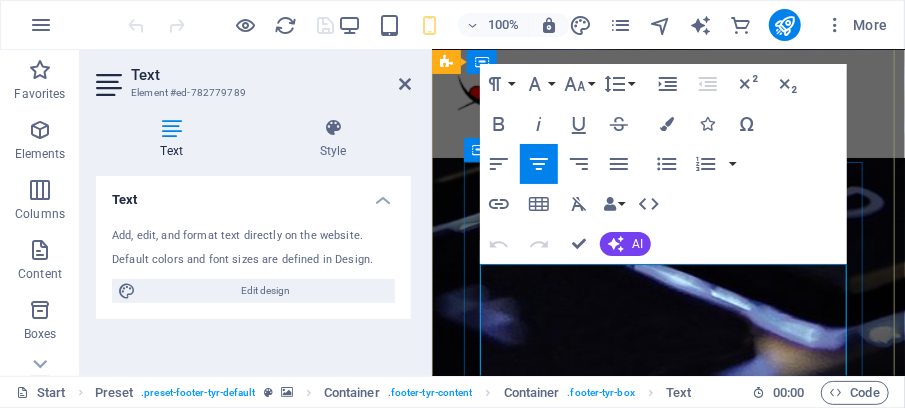 drag, startPoint x: 814, startPoint y: 307, endPoint x: 506, endPoint y: 313, distance: 308.05844 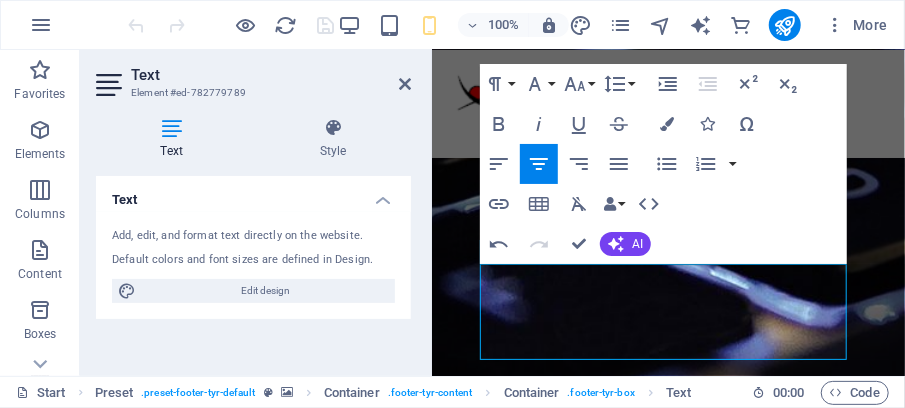 drag, startPoint x: 863, startPoint y: 345, endPoint x: 431, endPoint y: 295, distance: 434.88388 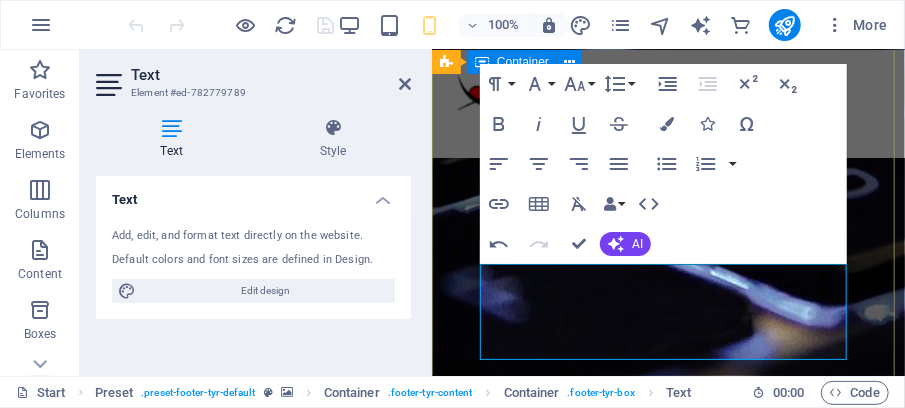 click on "Address [STREET_ADDRESS] Legal Notice  |  Privacy Contact   I have read and understand the privacy policy. Unreadable? Regenerate Submit Contact starbaL  [PHONE_NUMBER]61 8577 [PERSON_NAME][EMAIL_ADDRESS][DOMAIN_NAME]" at bounding box center [667, 1611] 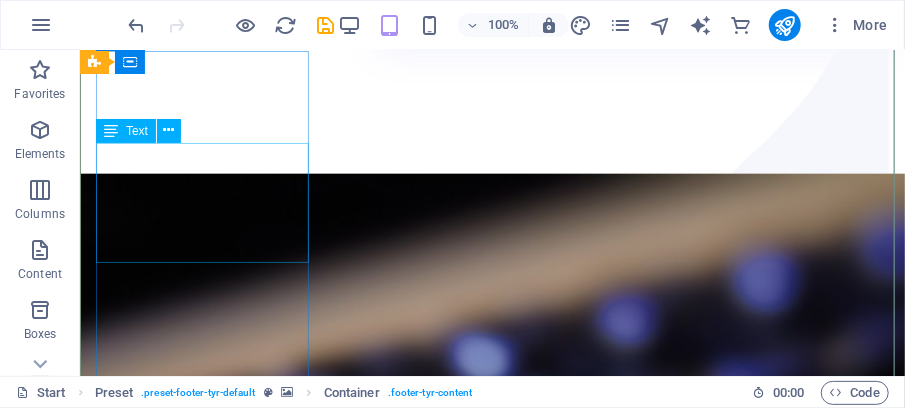 scroll, scrollTop: 3494, scrollLeft: 0, axis: vertical 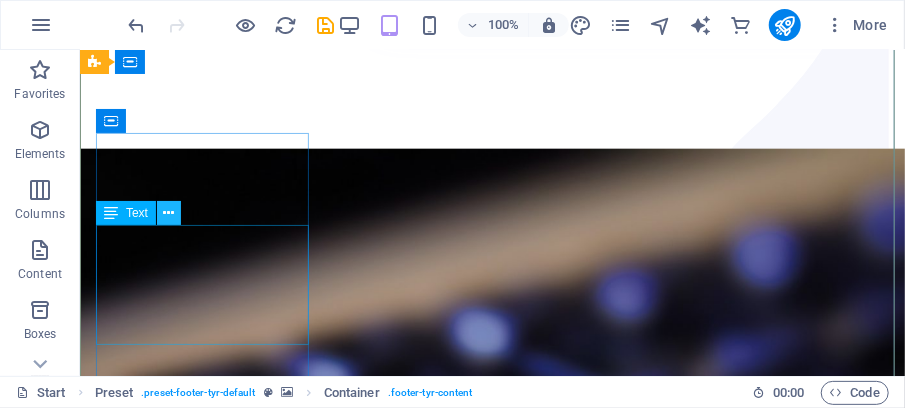 click at bounding box center [169, 213] 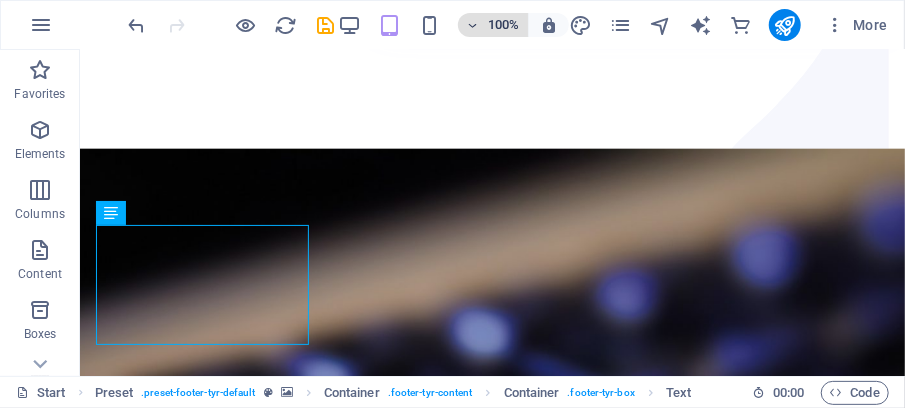 click at bounding box center [473, 25] 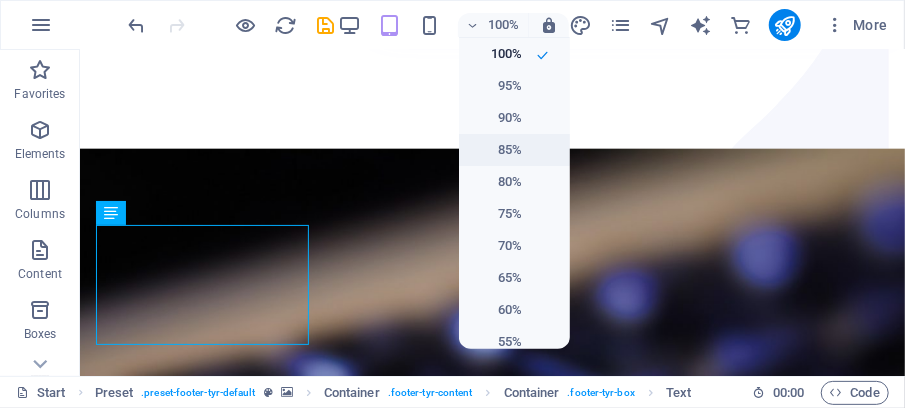 click on "85%" at bounding box center [496, 150] 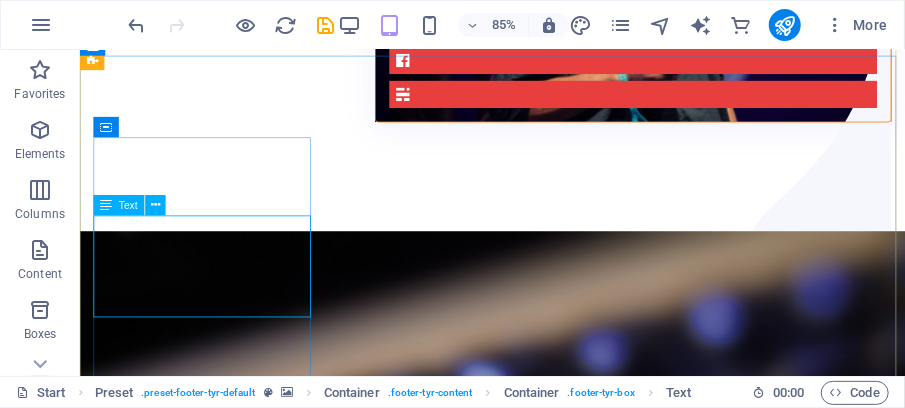 scroll, scrollTop: 3628, scrollLeft: 0, axis: vertical 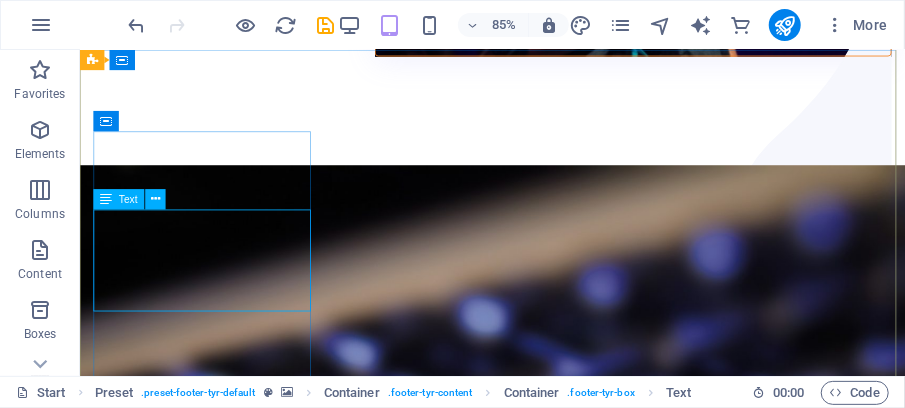 click on "[STREET_ADDRESS] Legal Notice  |  Privacy" at bounding box center (564, 1215) 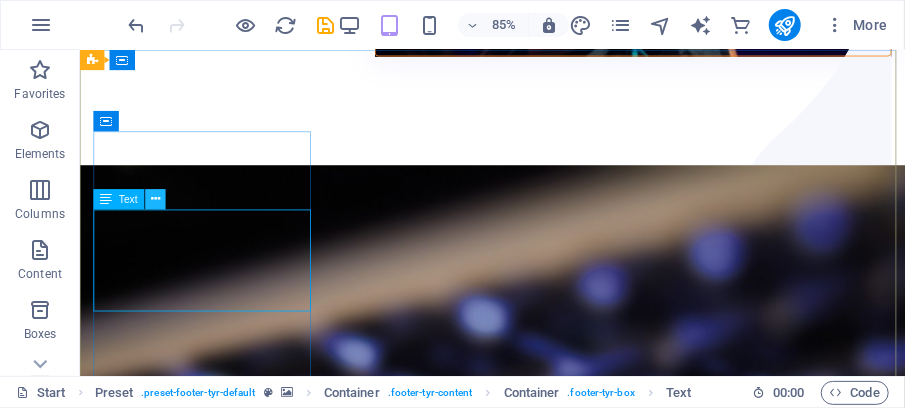 click at bounding box center (155, 200) 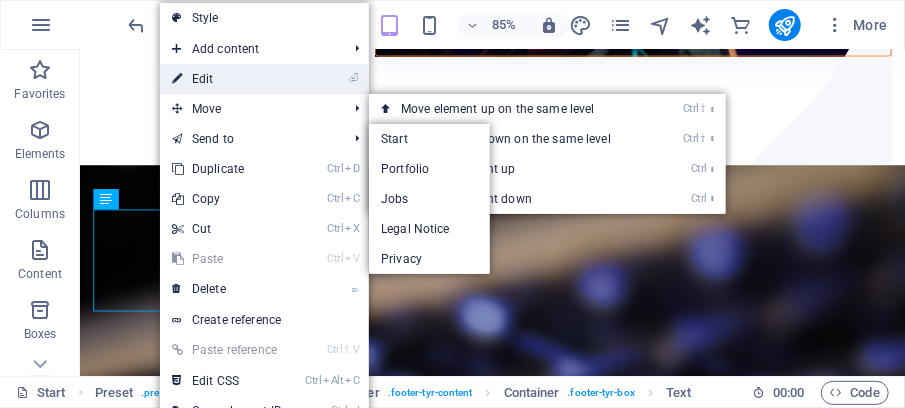 click on "⏎  Edit" at bounding box center [227, 79] 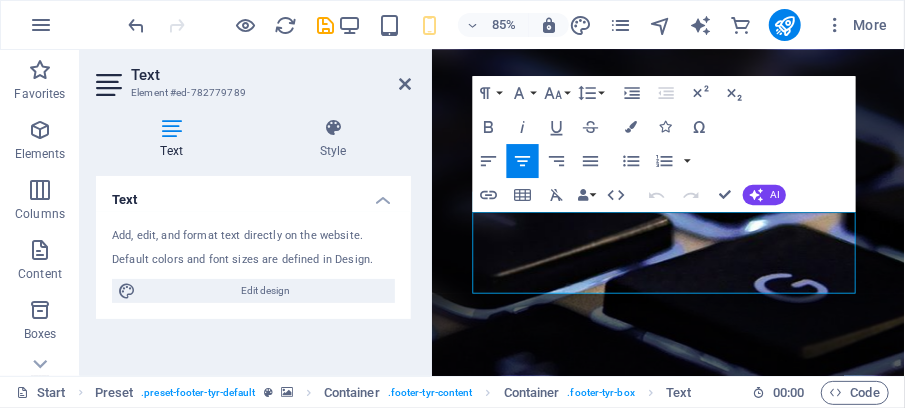 scroll, scrollTop: 3842, scrollLeft: 0, axis: vertical 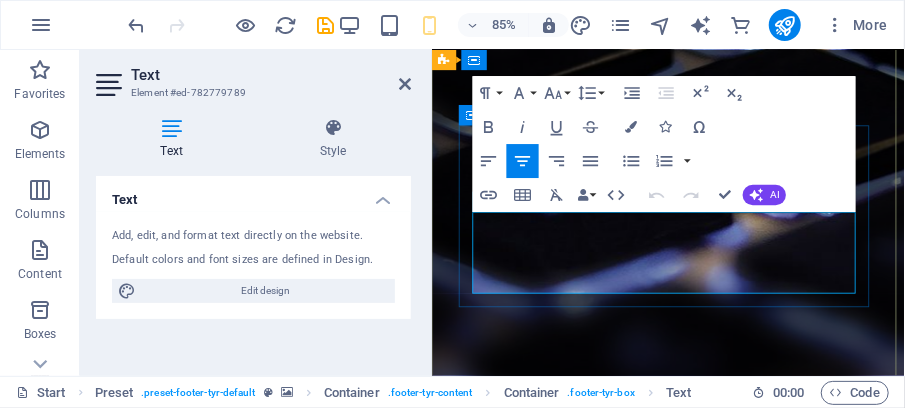 click on "[STREET_ADDRESS]," at bounding box center (709, 882) 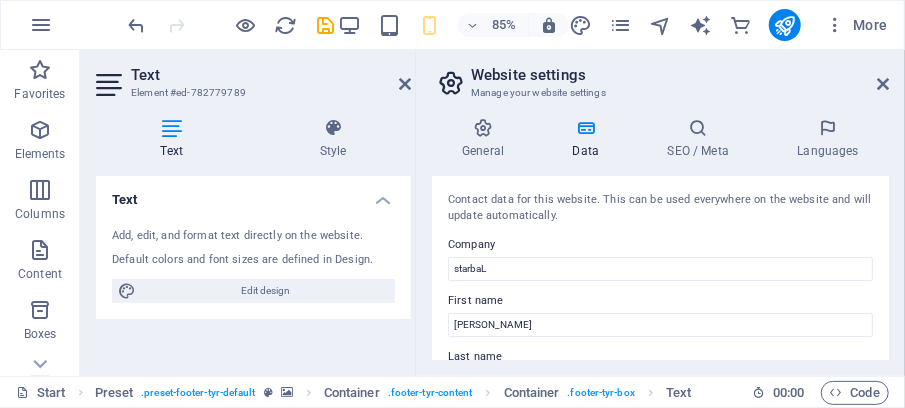 scroll, scrollTop: 7644, scrollLeft: 0, axis: vertical 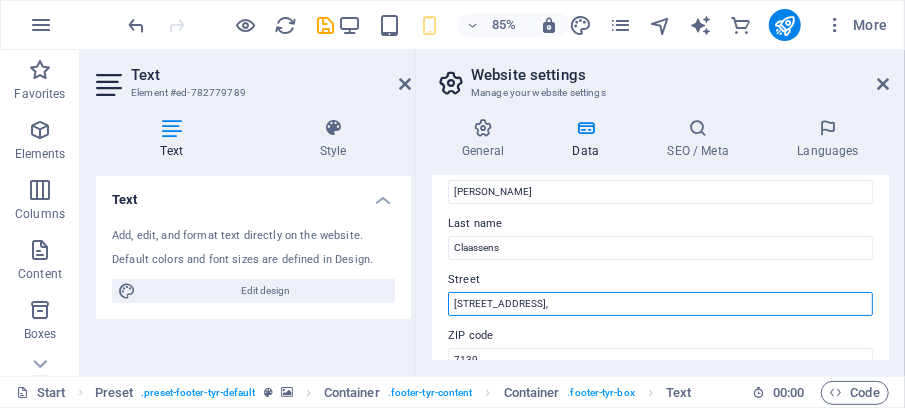click on "[STREET_ADDRESS]," at bounding box center [660, 304] 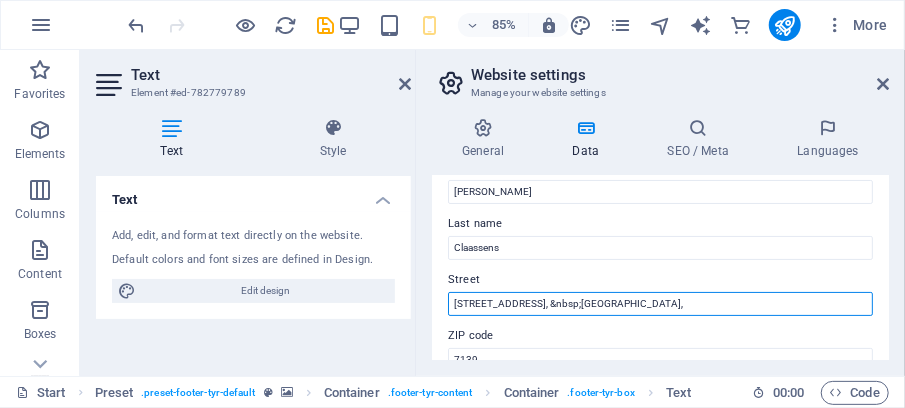 click on "[STREET_ADDRESS], &nbsp;[GEOGRAPHIC_DATA]," at bounding box center (660, 304) 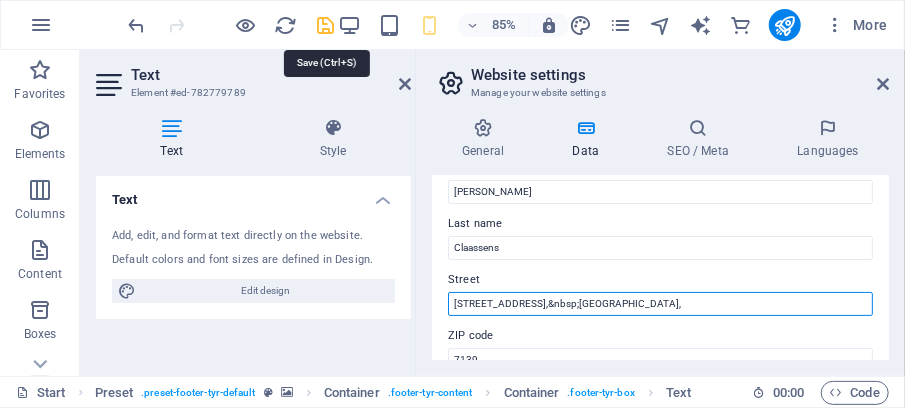 type on "[STREET_ADDRESS],&nbsp;[GEOGRAPHIC_DATA]," 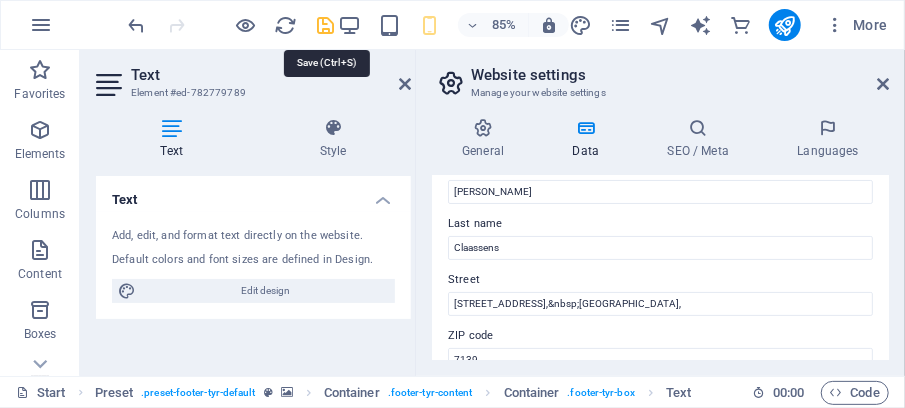 click at bounding box center [325, 25] 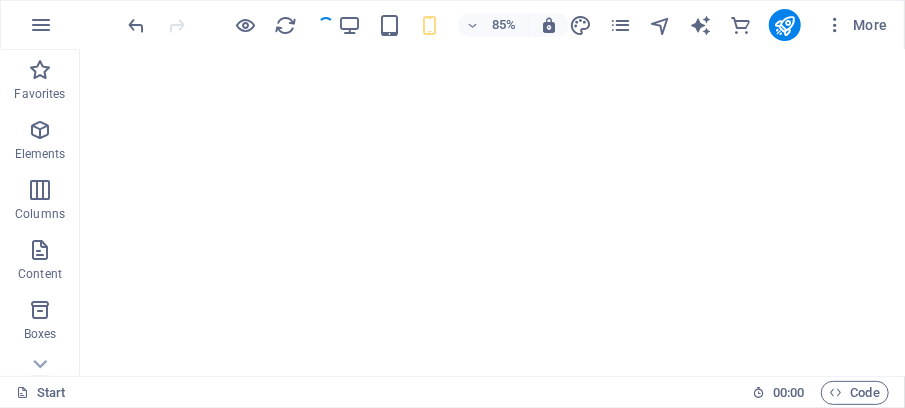 scroll, scrollTop: 3758, scrollLeft: 0, axis: vertical 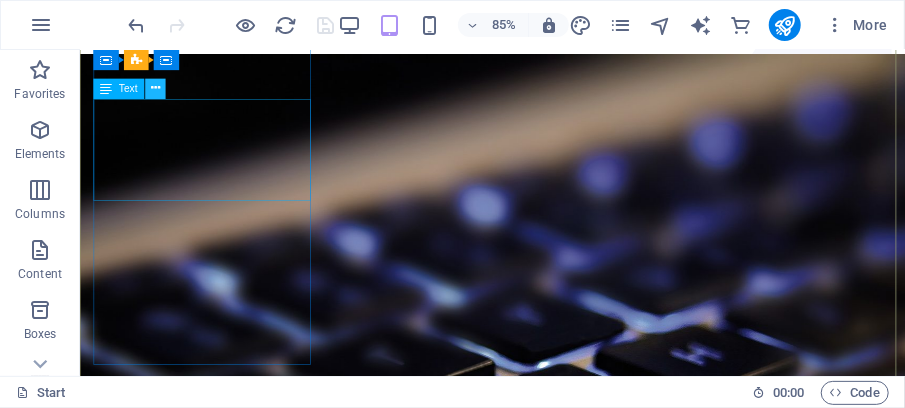 click at bounding box center [155, 89] 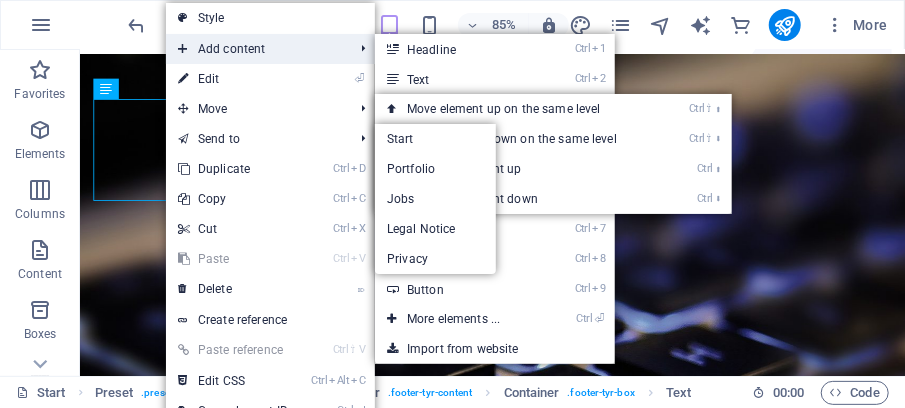click on "Add content" at bounding box center [255, 49] 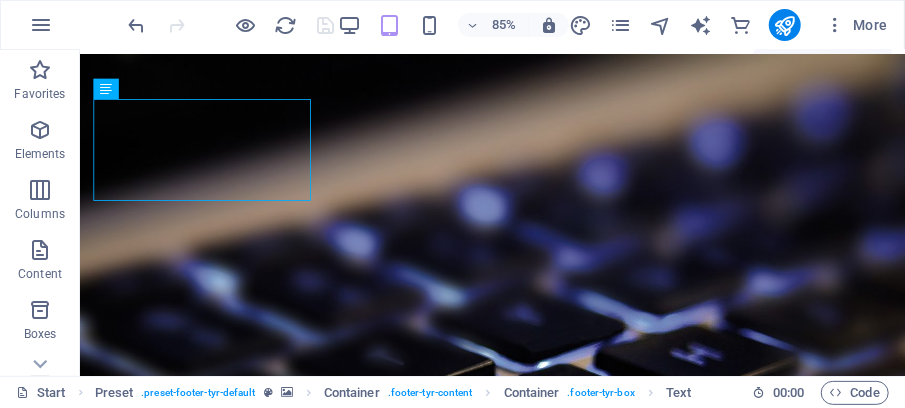 drag, startPoint x: 299, startPoint y: 113, endPoint x: 247, endPoint y: 81, distance: 61.05735 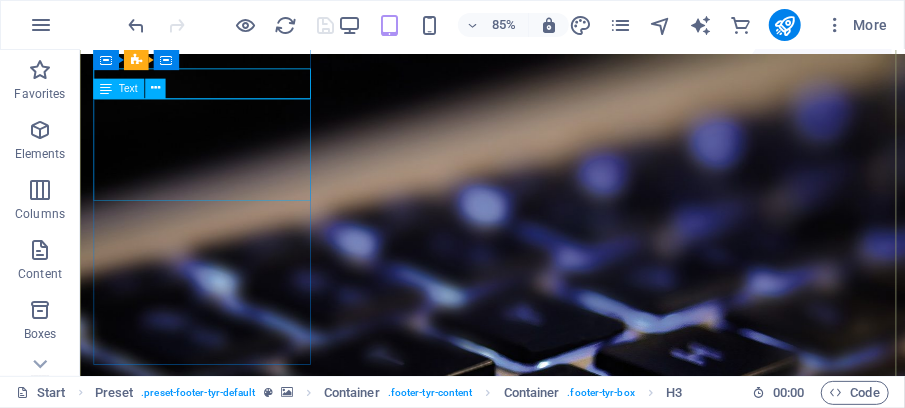 click on "[STREET_ADDRESS],&nbsp;[GEOGRAPHIC_DATA], [GEOGRAPHIC_DATA]    7139 Legal Notice  |  Privacy" at bounding box center (564, 1084) 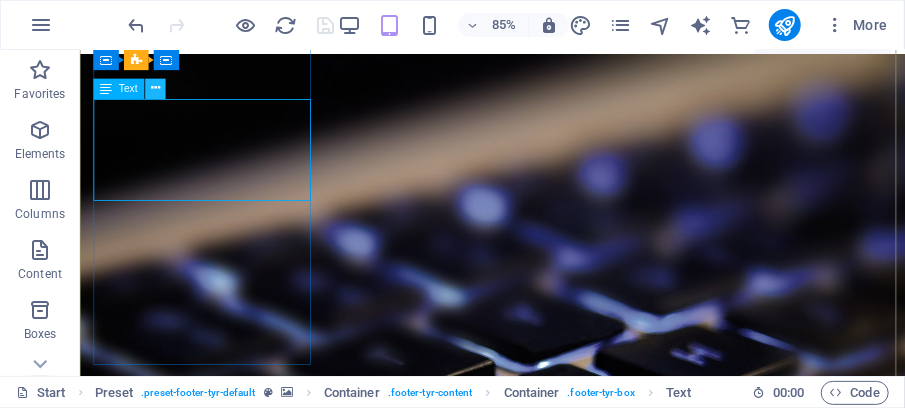 click at bounding box center [155, 89] 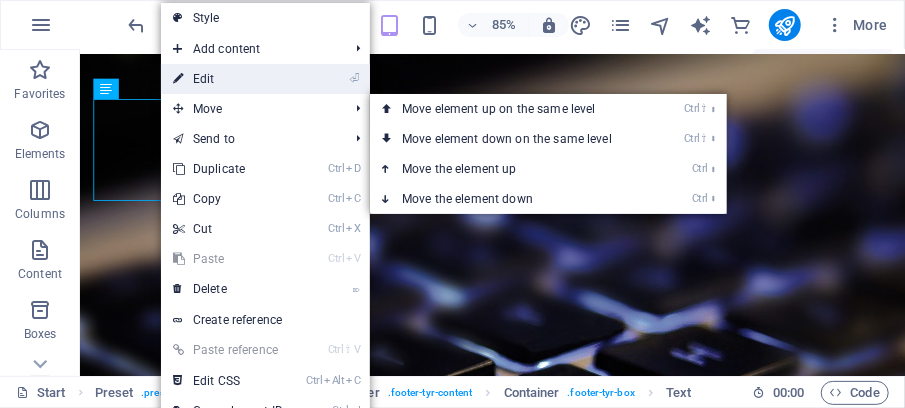 click on "⏎  Edit" at bounding box center (228, 79) 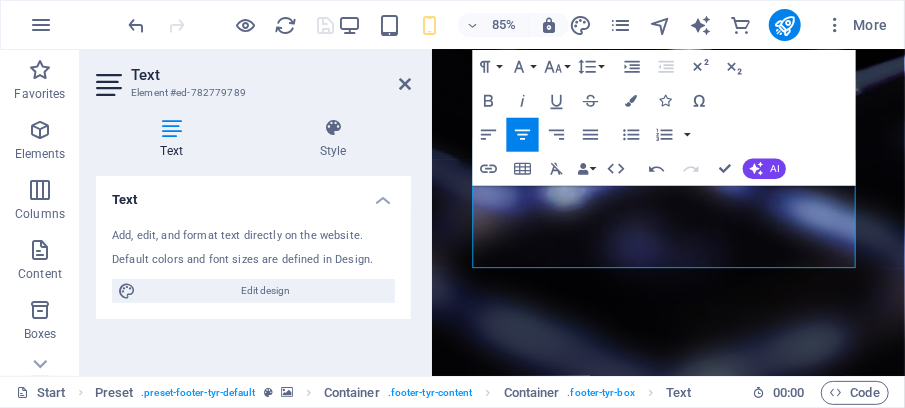 scroll, scrollTop: 4091, scrollLeft: 0, axis: vertical 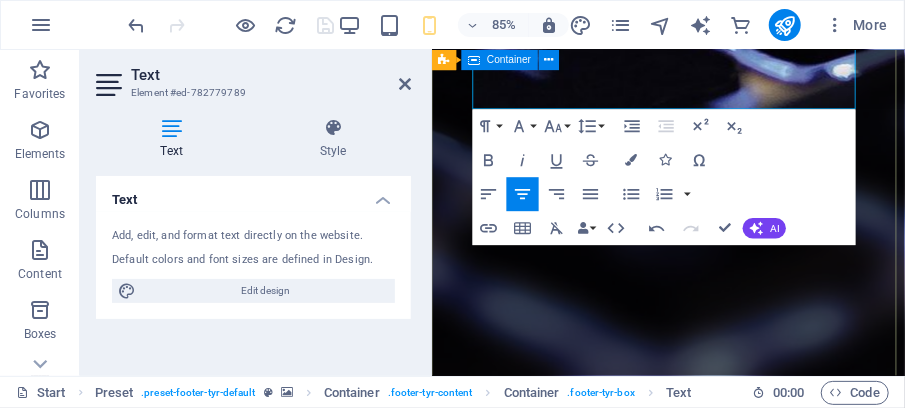 click on "Address [STREET_ADDRESS] Legal Notice  |  Privacy Contact   I have read and understand the privacy policy. Unreadable? Regenerate Submit Contact starbaL  [PHONE_NUMBER]61 8577 [PERSON_NAME][EMAIL_ADDRESS][DOMAIN_NAME]" at bounding box center (709, 1380) 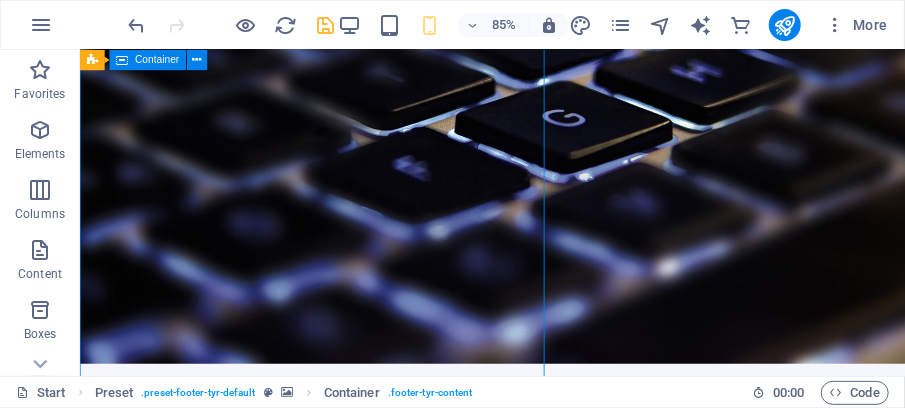 scroll, scrollTop: 3734, scrollLeft: 0, axis: vertical 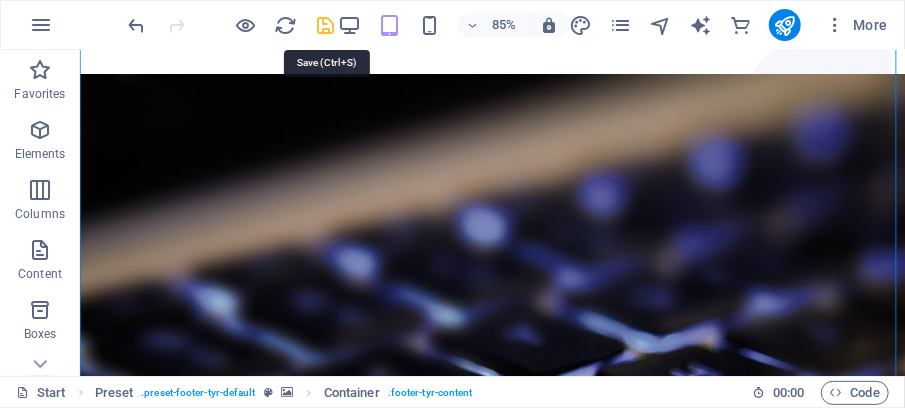 click at bounding box center [325, 25] 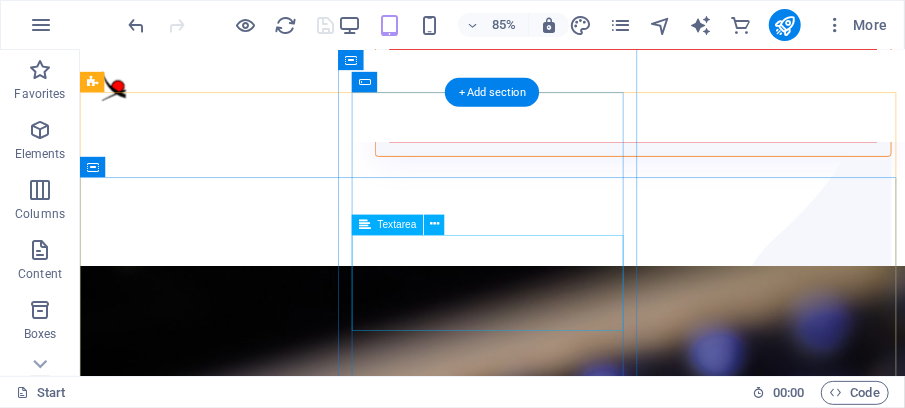 scroll, scrollTop: 3201, scrollLeft: 0, axis: vertical 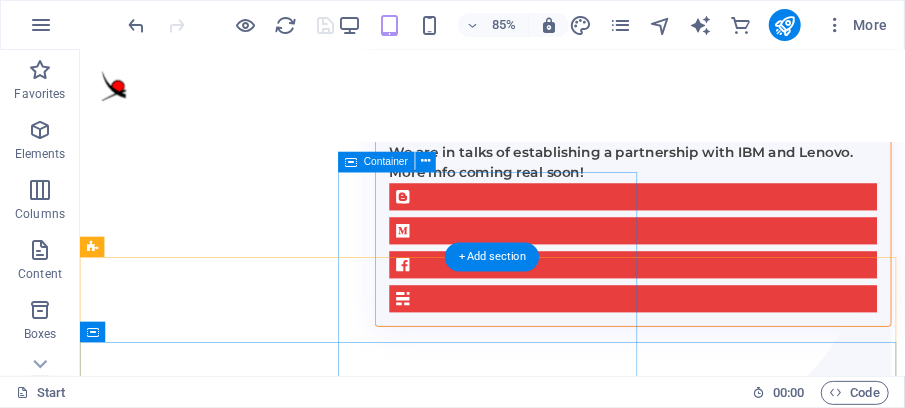 click on "Contact   I have read and understand the privacy policy. Unreadable? Regenerate Submit" at bounding box center (564, 1721) 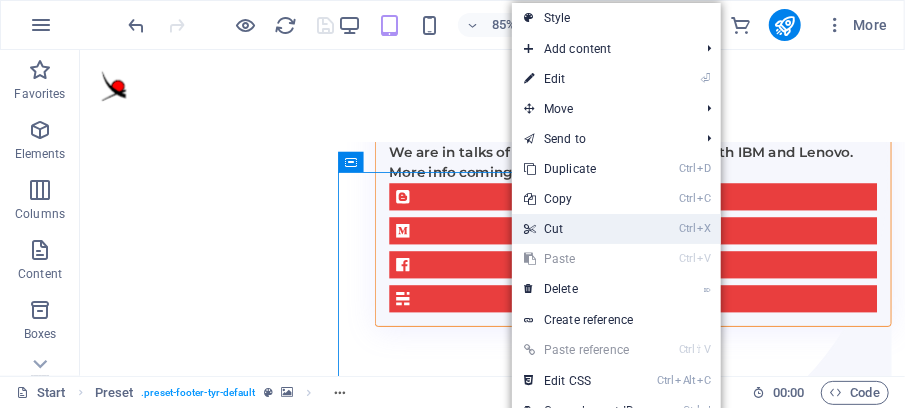 click on "Ctrl X  Cut" at bounding box center (579, 229) 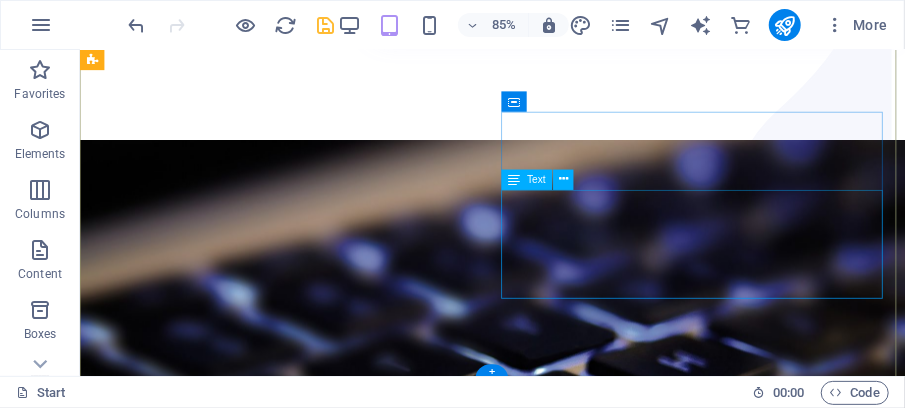scroll, scrollTop: 3656, scrollLeft: 0, axis: vertical 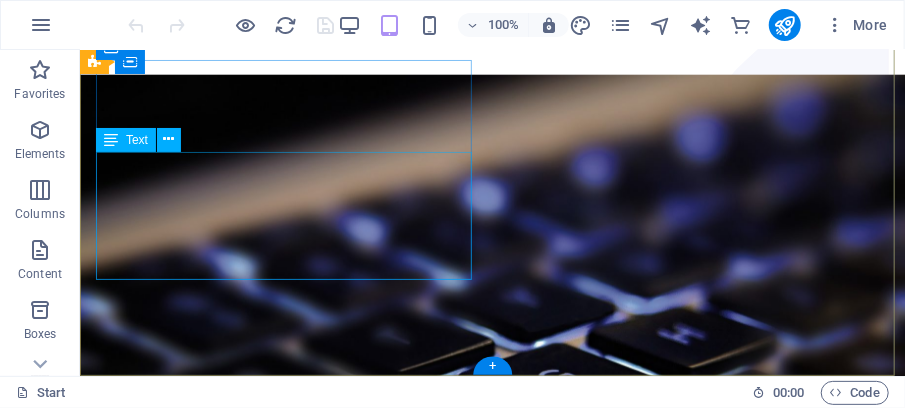 click on "20 Magaliesburg Street,&nbsp;Noordheuwel, 20 Magaliesburg Street,&nbsp;Noordheuwel, Krugersdorp    7139 Legal Notice  |  Privacy" at bounding box center (491, 934) 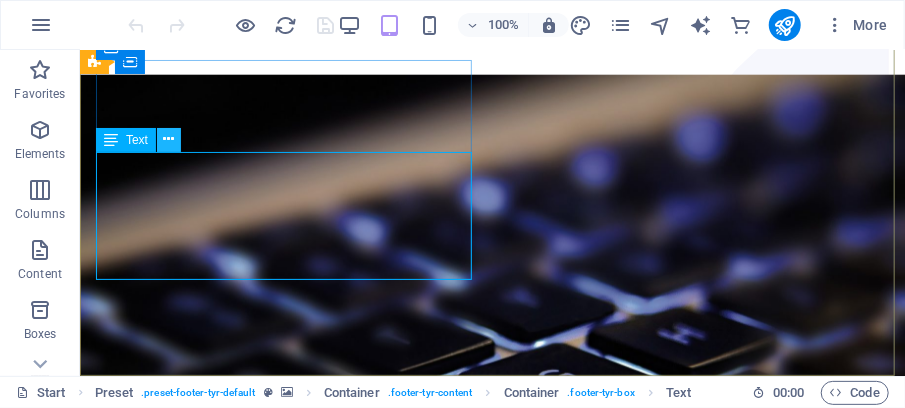 click at bounding box center [169, 139] 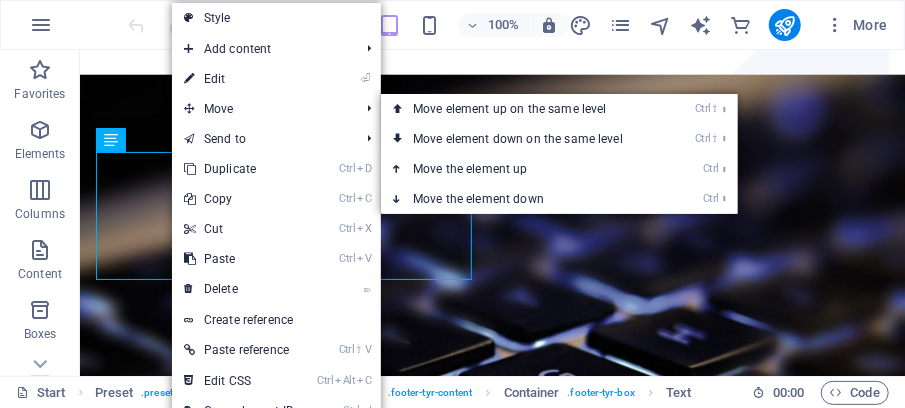 drag, startPoint x: 231, startPoint y: 80, endPoint x: 310, endPoint y: 176, distance: 124.32619 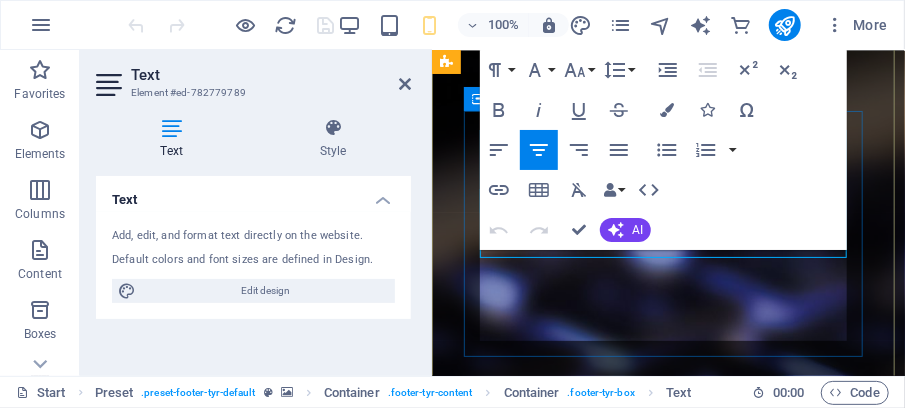 scroll, scrollTop: 3286, scrollLeft: 0, axis: vertical 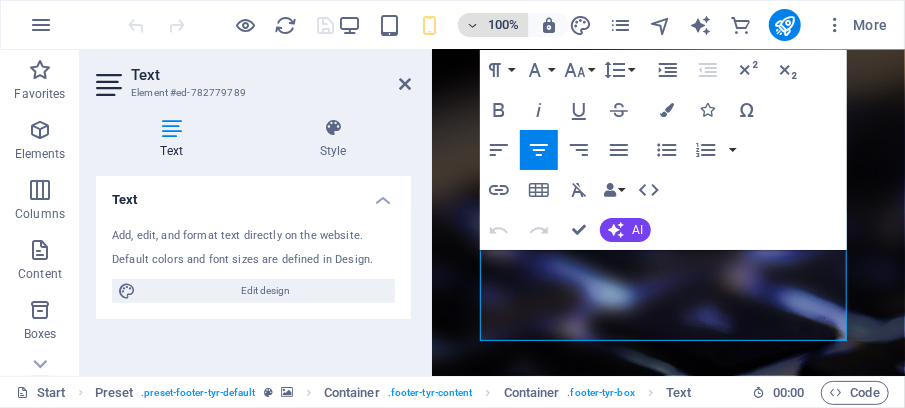 click at bounding box center (473, 25) 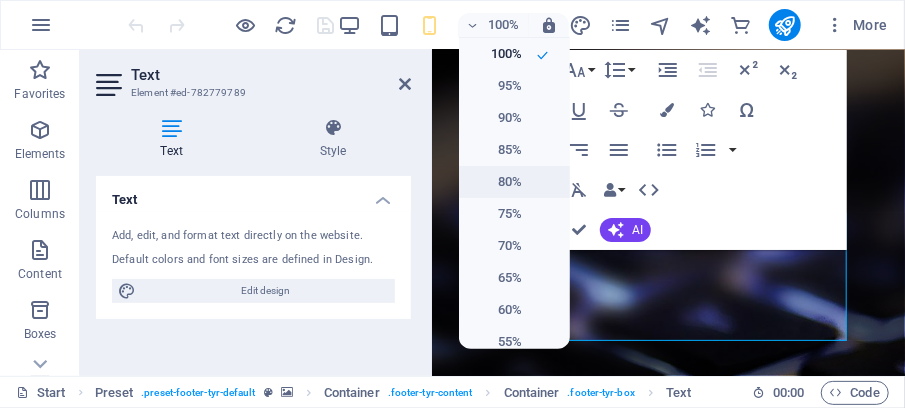 click on "80%" at bounding box center [514, 182] 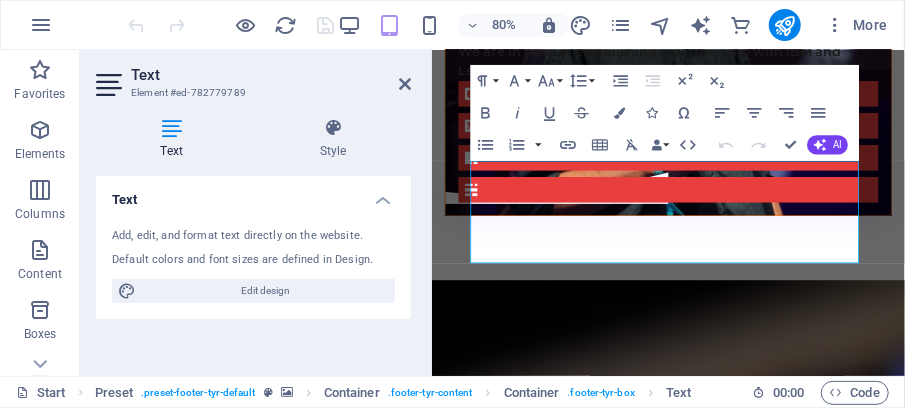 scroll, scrollTop: 3686, scrollLeft: 0, axis: vertical 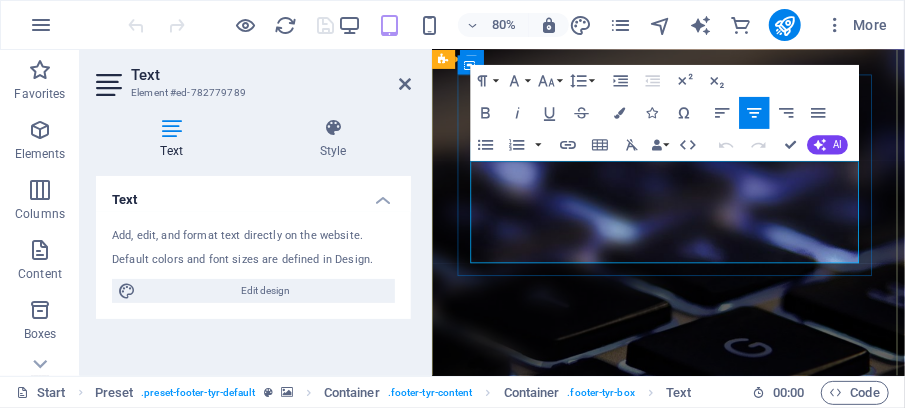 drag, startPoint x: 906, startPoint y: 234, endPoint x: 545, endPoint y: 234, distance: 361 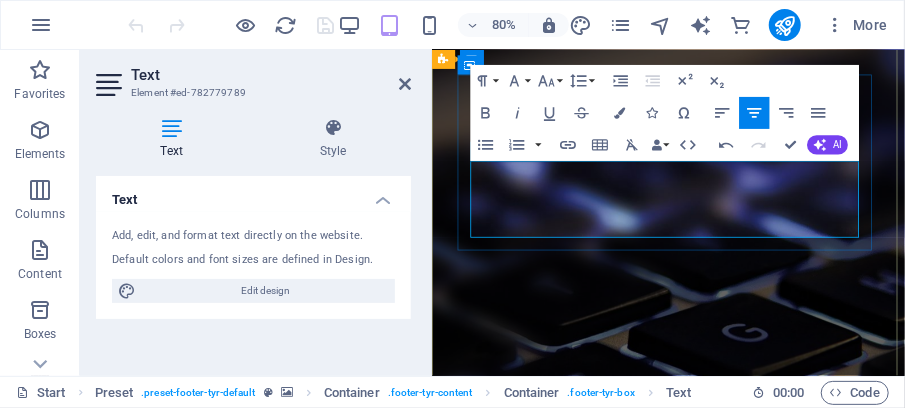 click on "[STREET_ADDRESS],&nbsp;[GEOGRAPHIC_DATA]," at bounding box center (726, 1048) 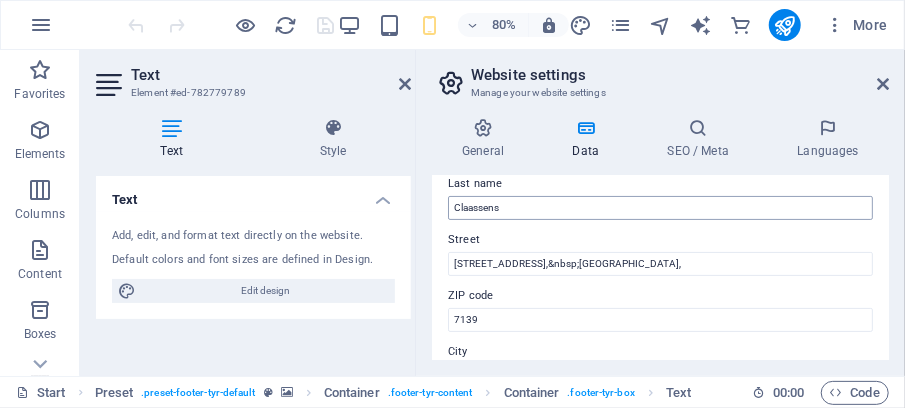 scroll, scrollTop: 200, scrollLeft: 0, axis: vertical 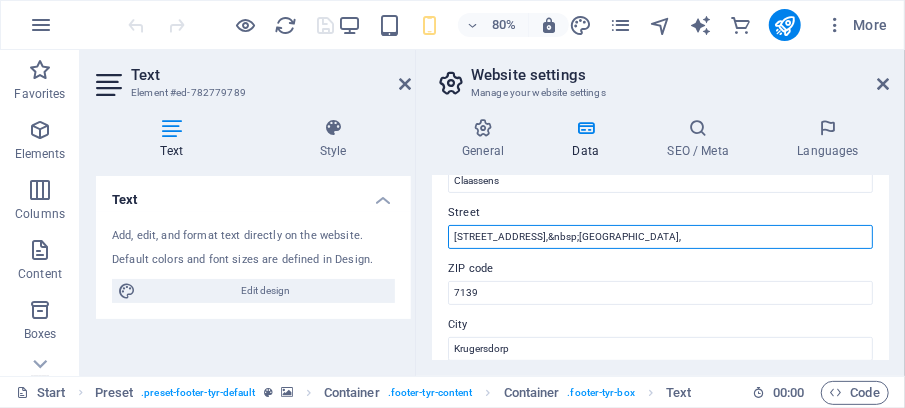 drag, startPoint x: 589, startPoint y: 238, endPoint x: 588, endPoint y: 256, distance: 18.027756 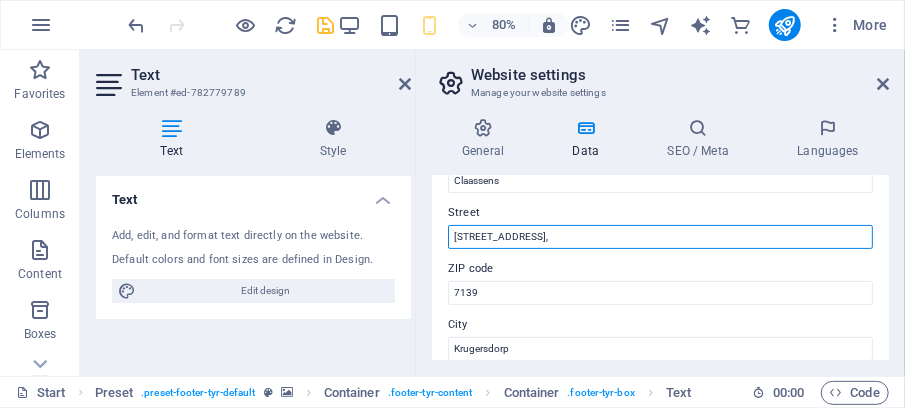 type on "[STREET_ADDRESS]," 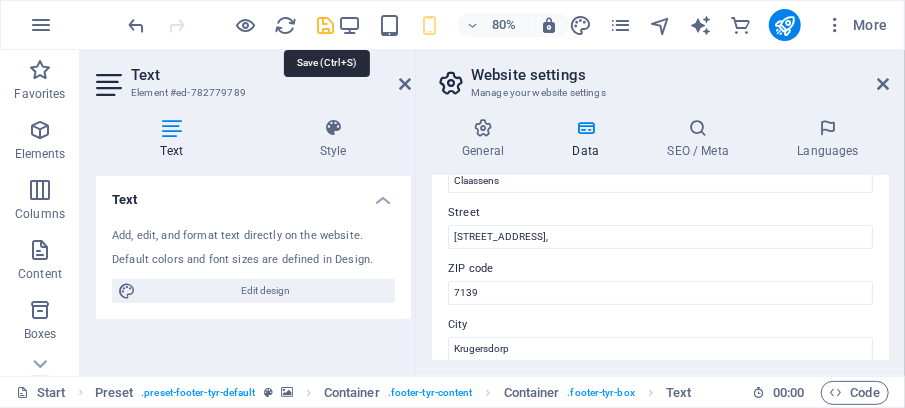 click at bounding box center [325, 25] 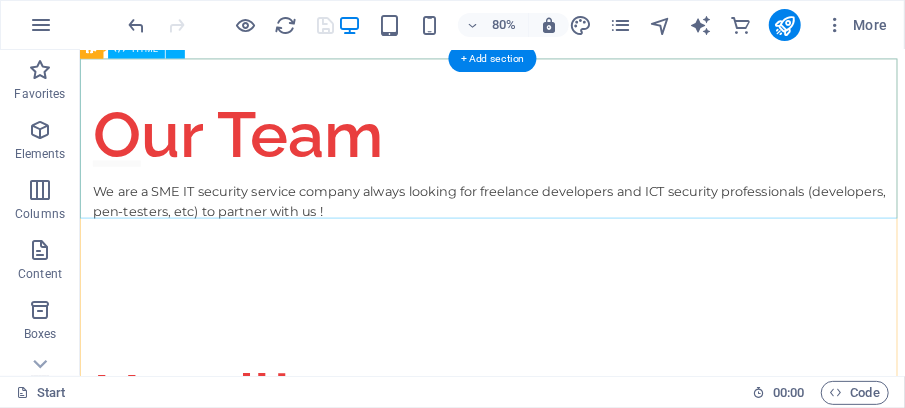 scroll, scrollTop: 2693, scrollLeft: 0, axis: vertical 